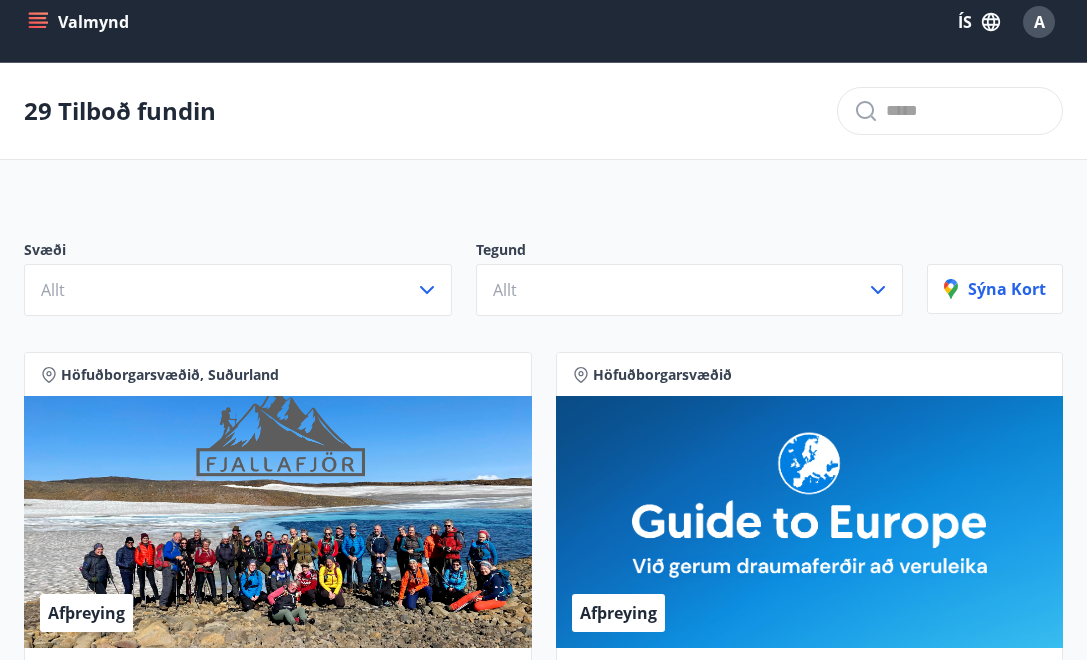 scroll, scrollTop: 0, scrollLeft: 0, axis: both 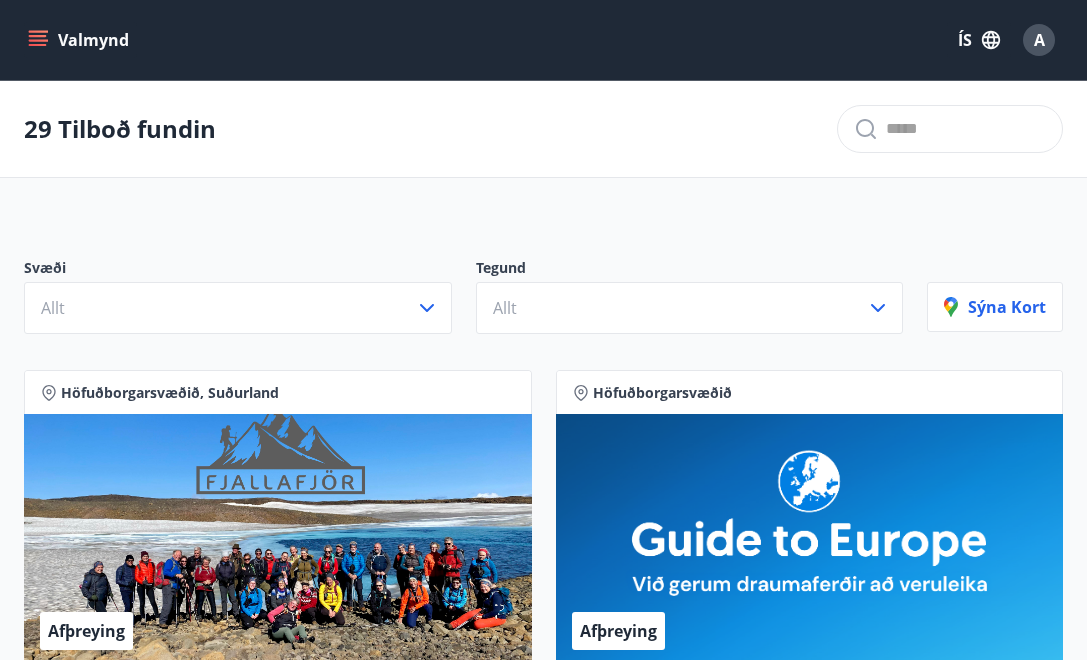 click on "Valmynd" at bounding box center [80, 40] 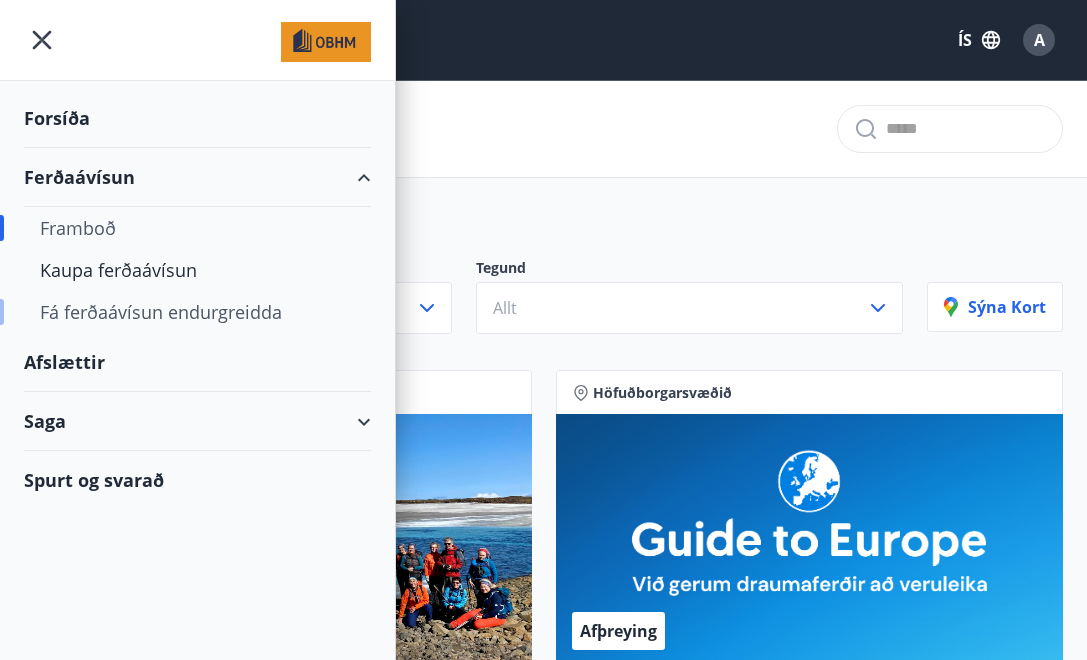 click on "Fá ferðaávísun endurgreidda" at bounding box center [197, 312] 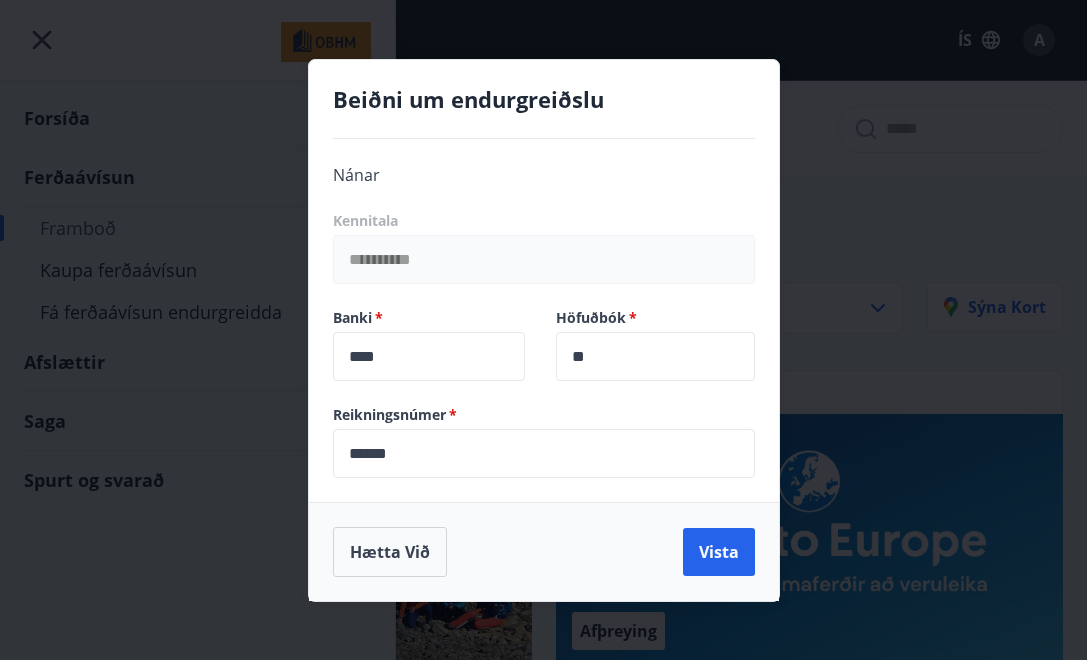 click on "**********" at bounding box center (543, 330) 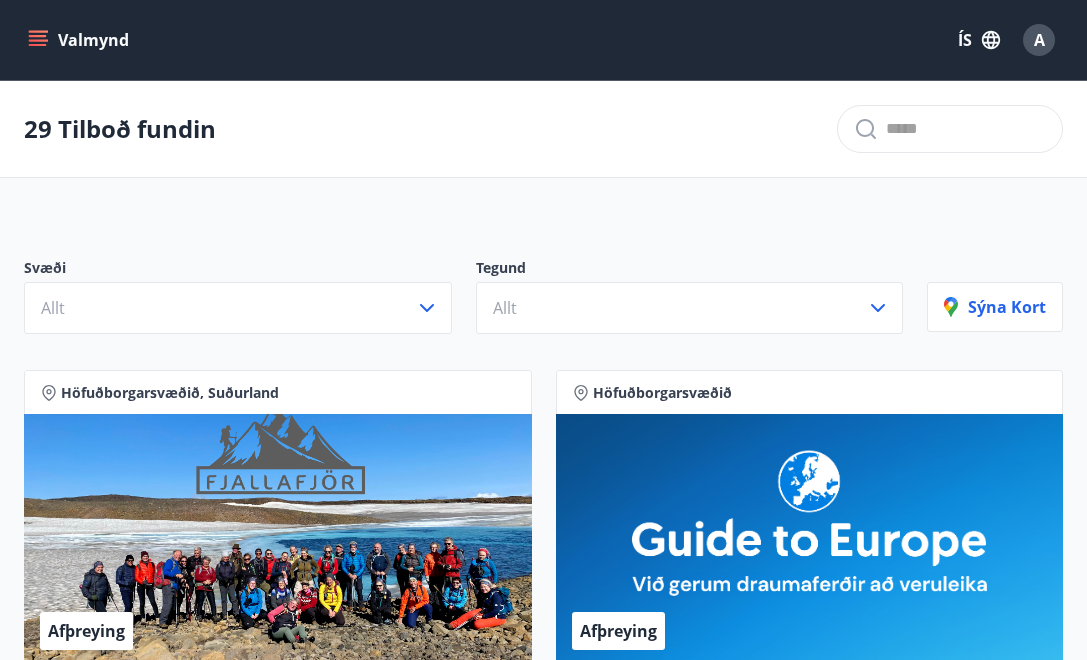 click 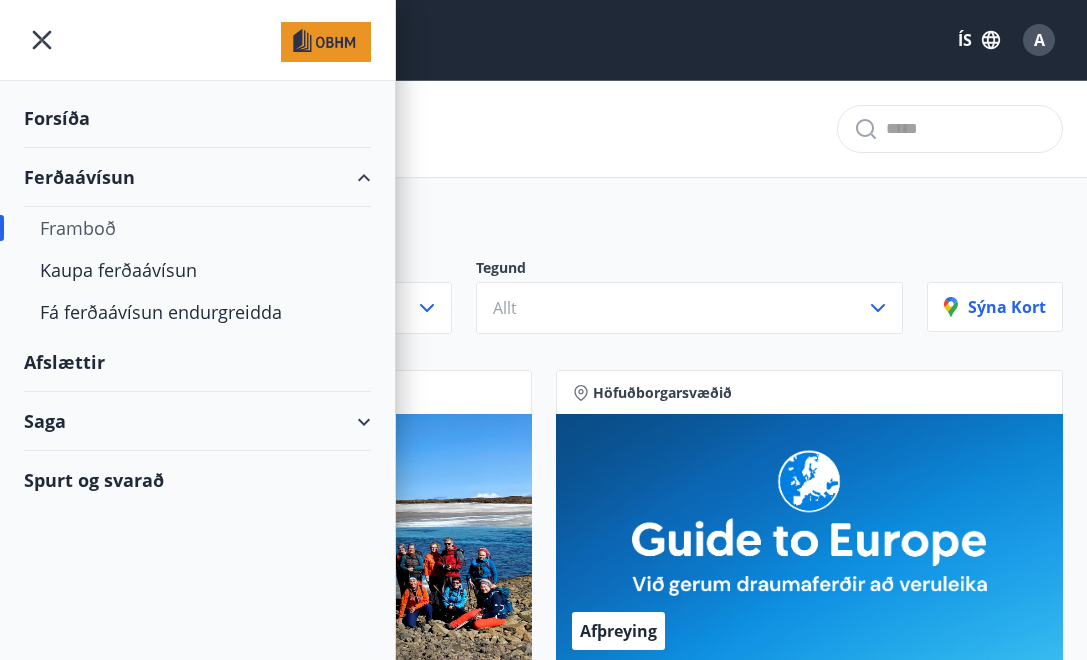 click on "Saga" at bounding box center (197, 421) 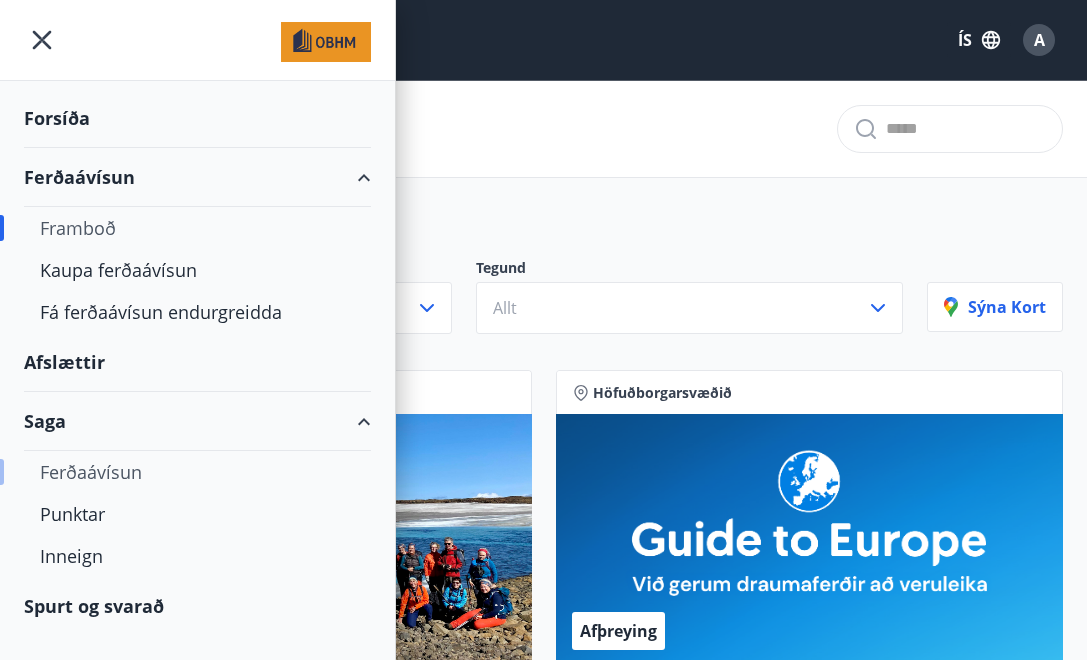 click on "Ferðaávísun" at bounding box center (197, 472) 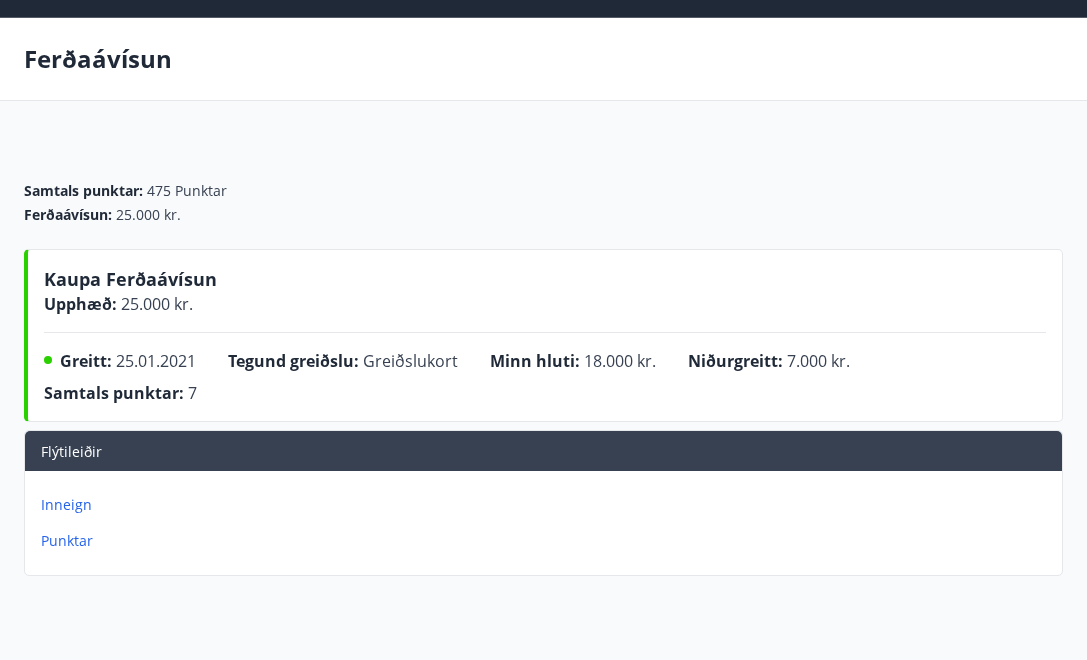 scroll, scrollTop: 61, scrollLeft: 0, axis: vertical 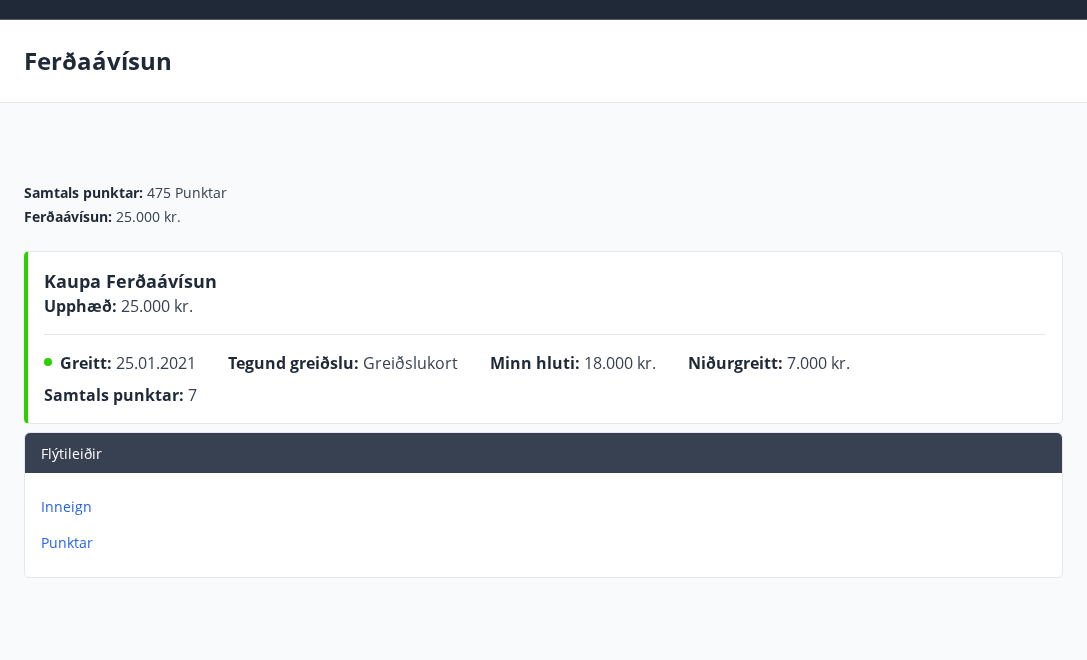 click on "Inneign" at bounding box center [547, 507] 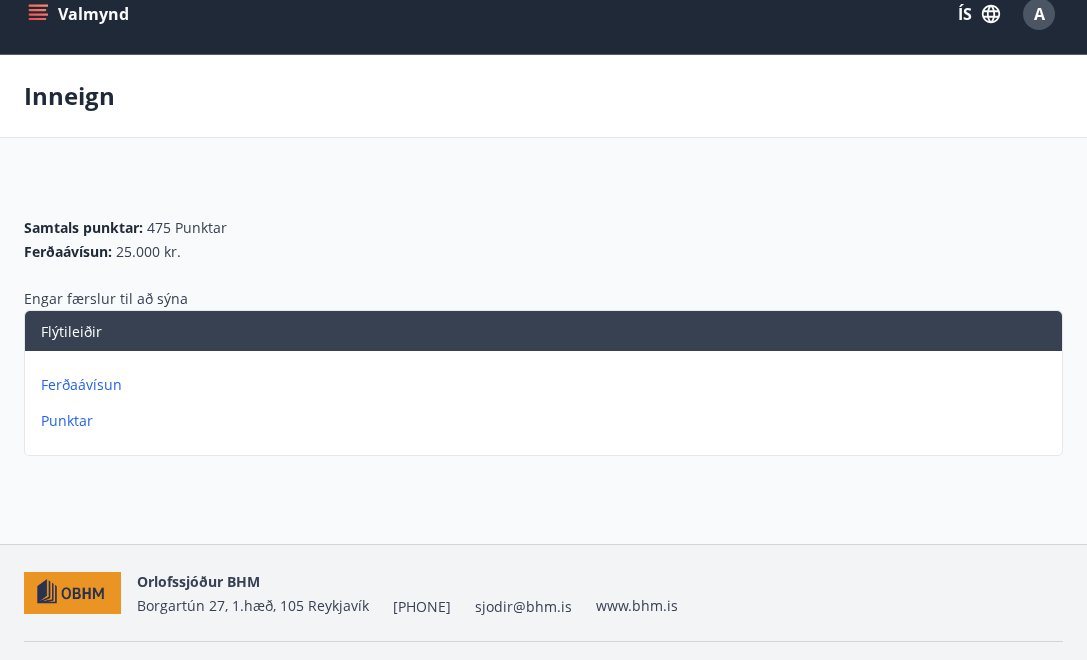scroll, scrollTop: 78, scrollLeft: 0, axis: vertical 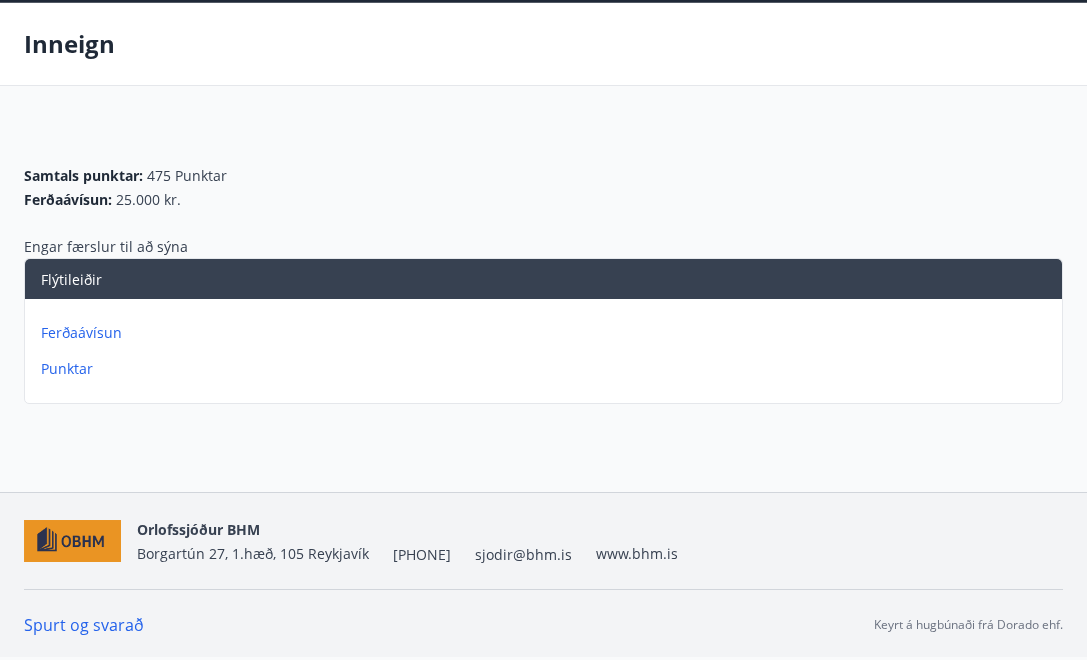 click on "Ferðaávísun" at bounding box center (547, 333) 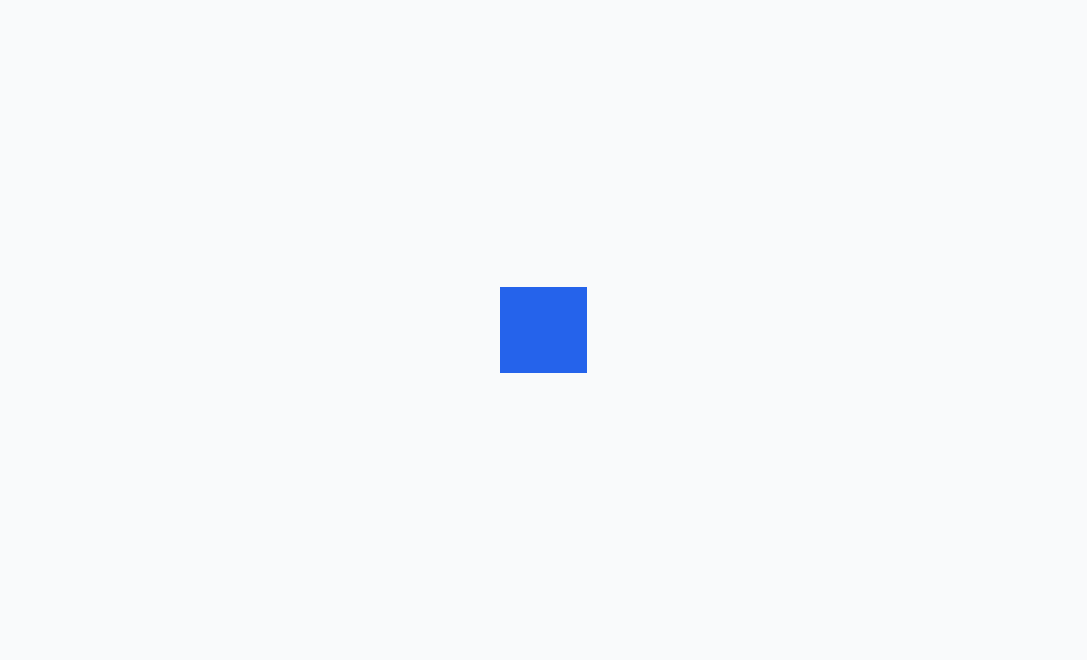 scroll, scrollTop: 0, scrollLeft: 0, axis: both 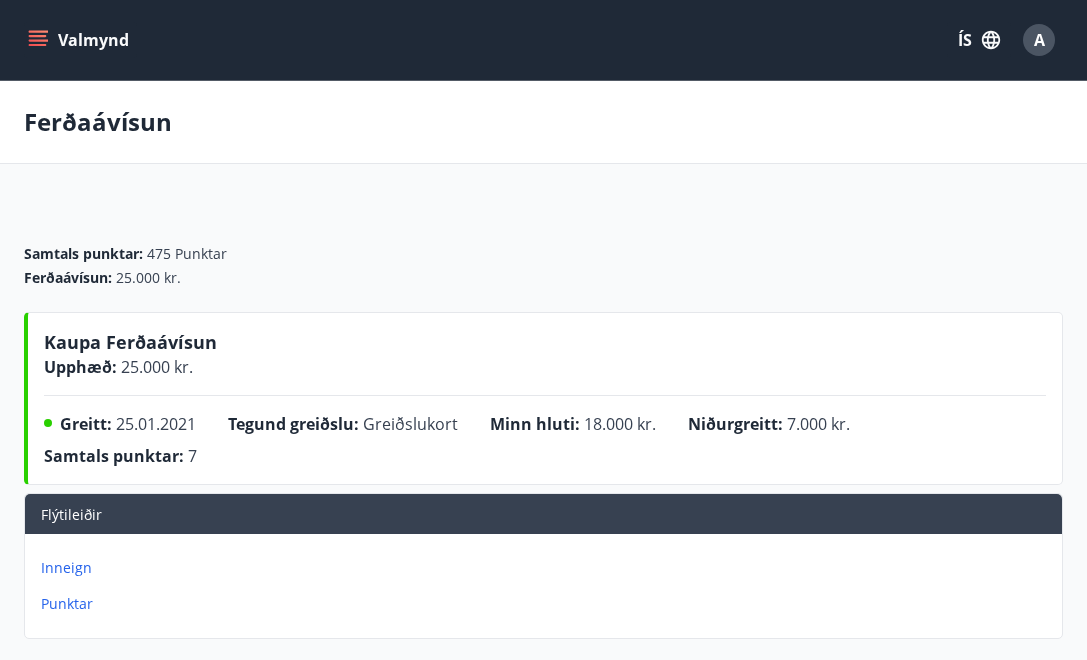 click on "Inneign" at bounding box center (547, 568) 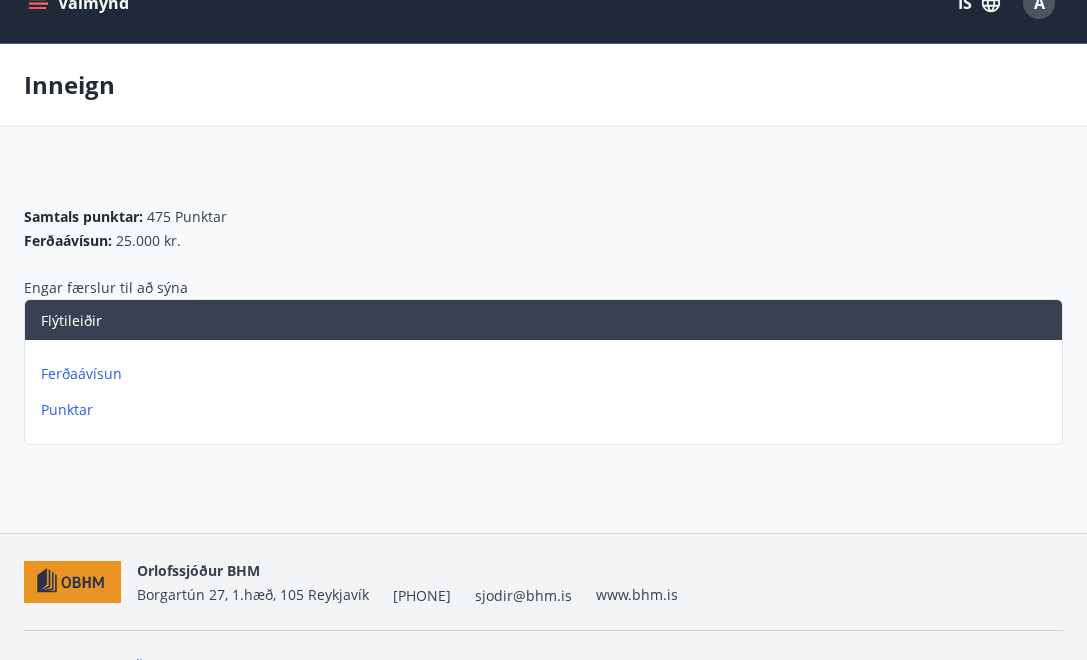 scroll, scrollTop: 78, scrollLeft: 0, axis: vertical 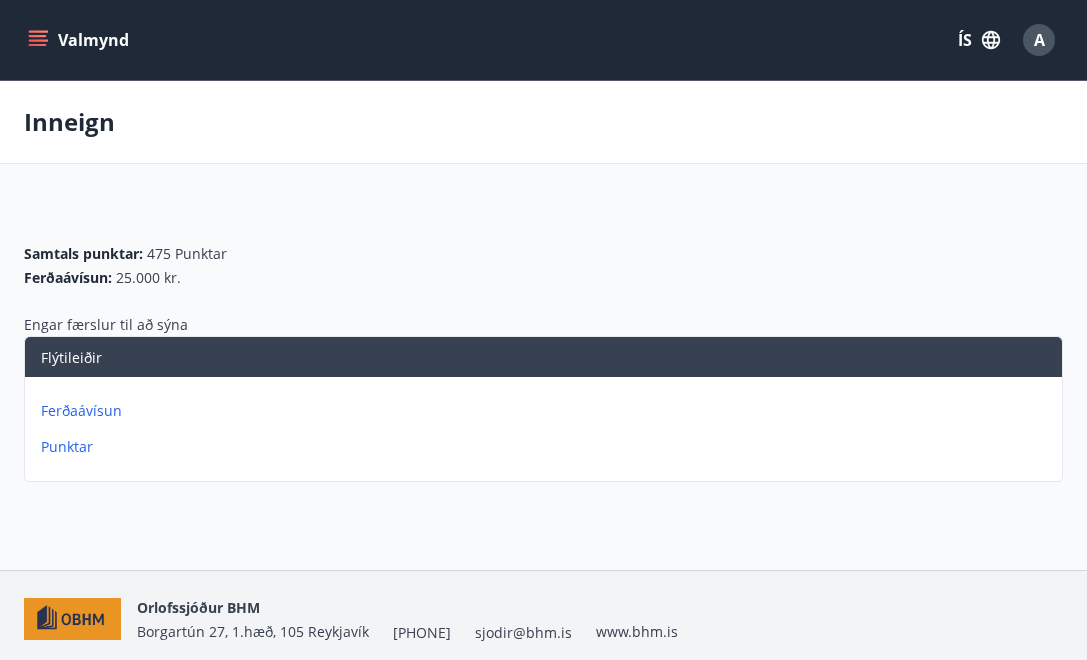 click on "Valmynd" at bounding box center [80, 40] 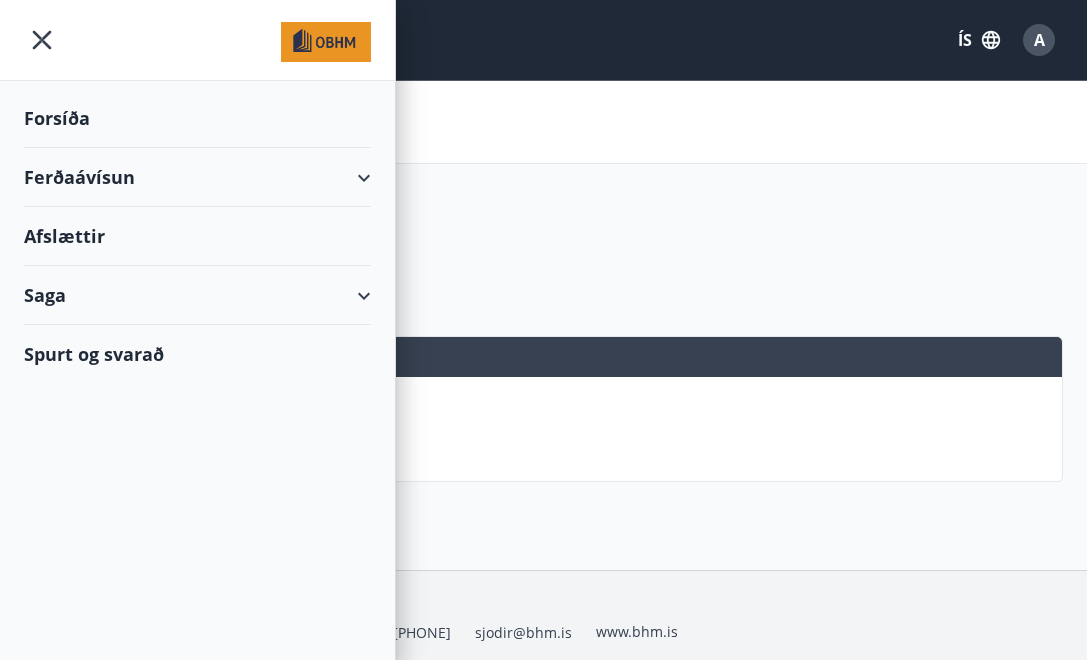 click on "Spurt og svarað" at bounding box center [197, 354] 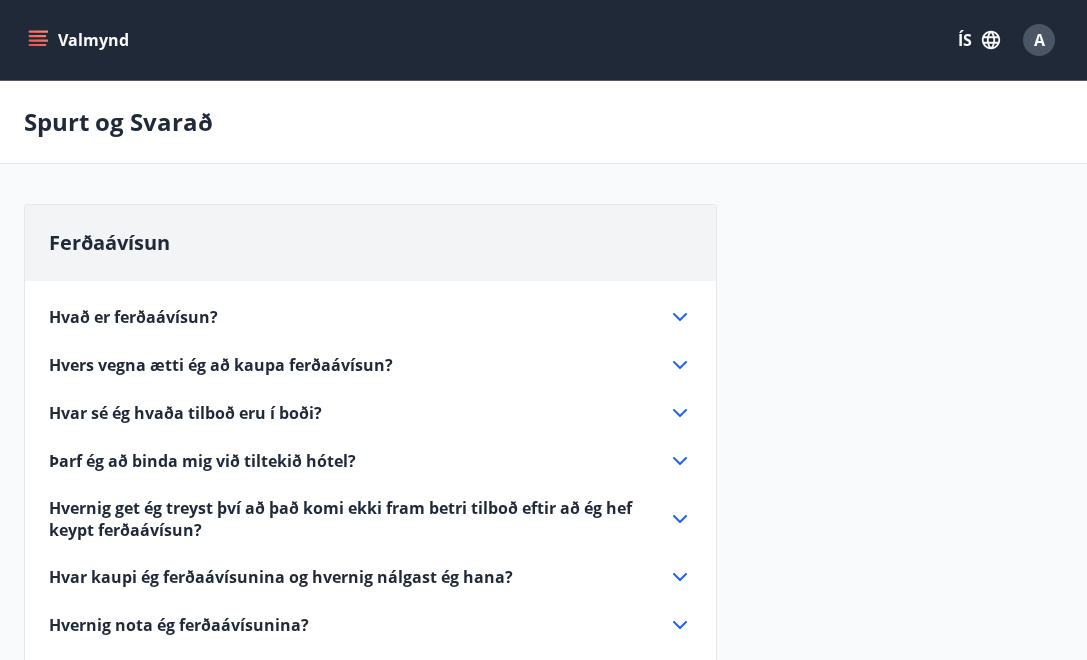 click 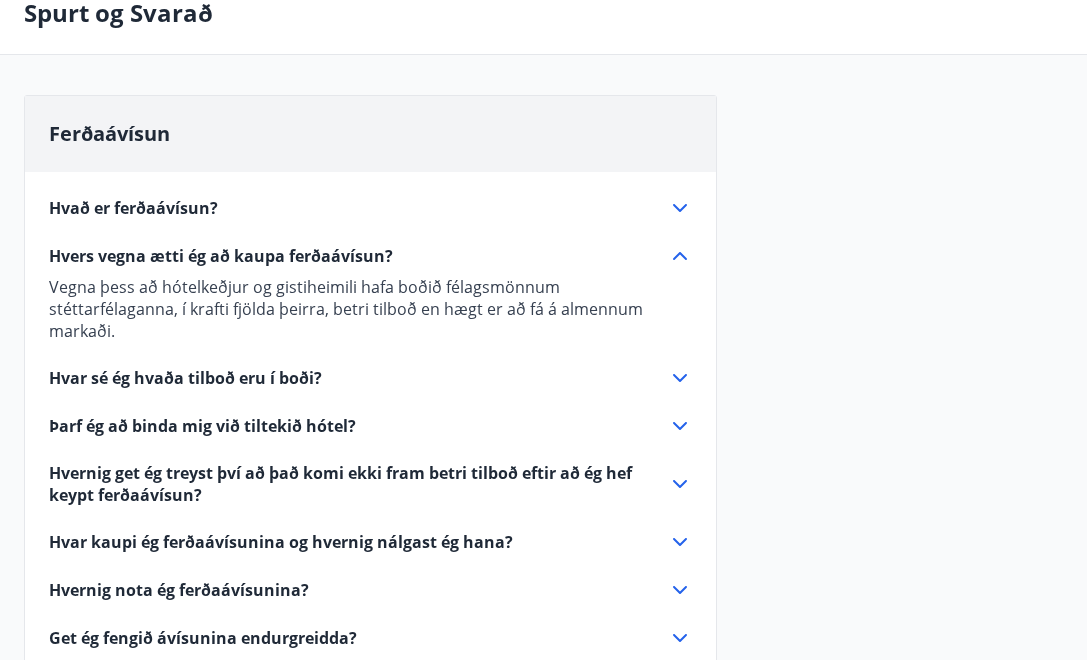 scroll, scrollTop: 116, scrollLeft: 0, axis: vertical 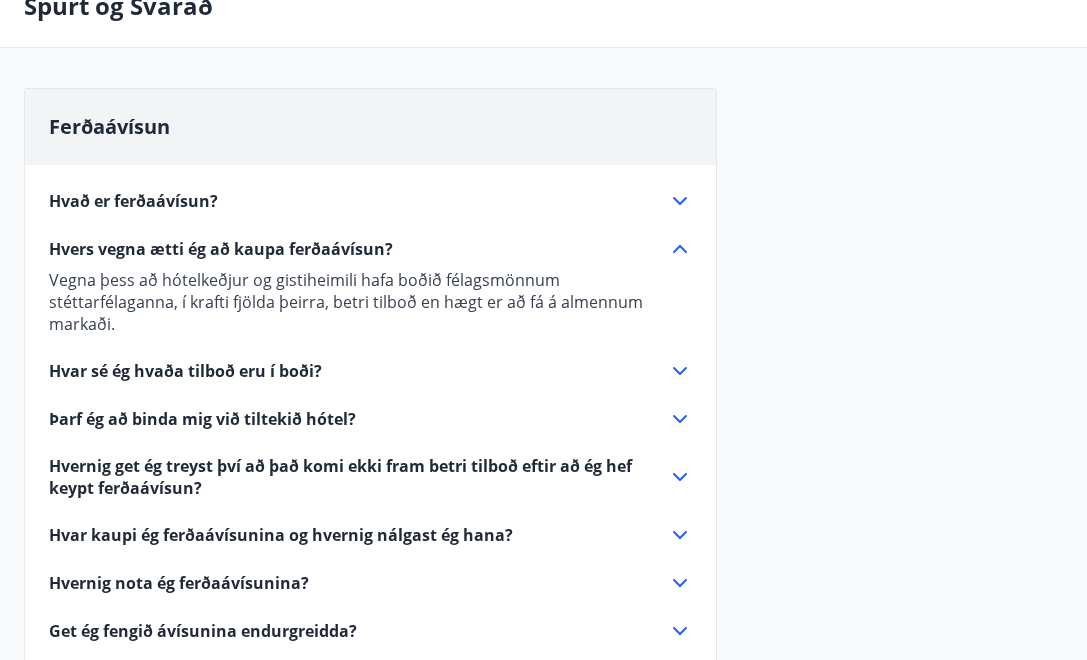 click 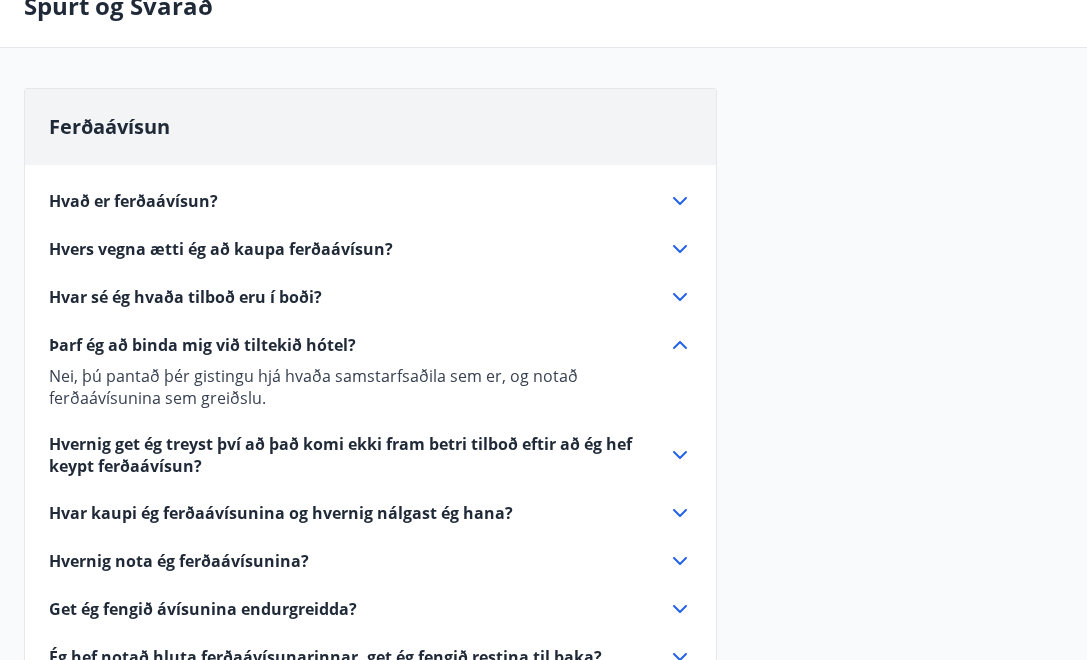 click 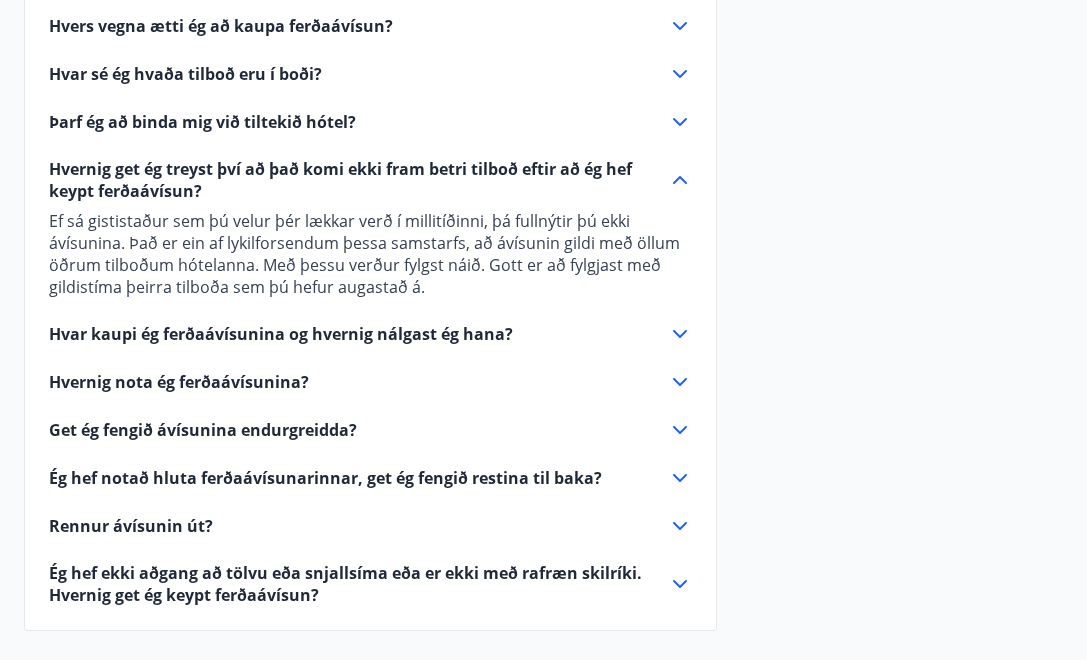 scroll, scrollTop: 342, scrollLeft: 0, axis: vertical 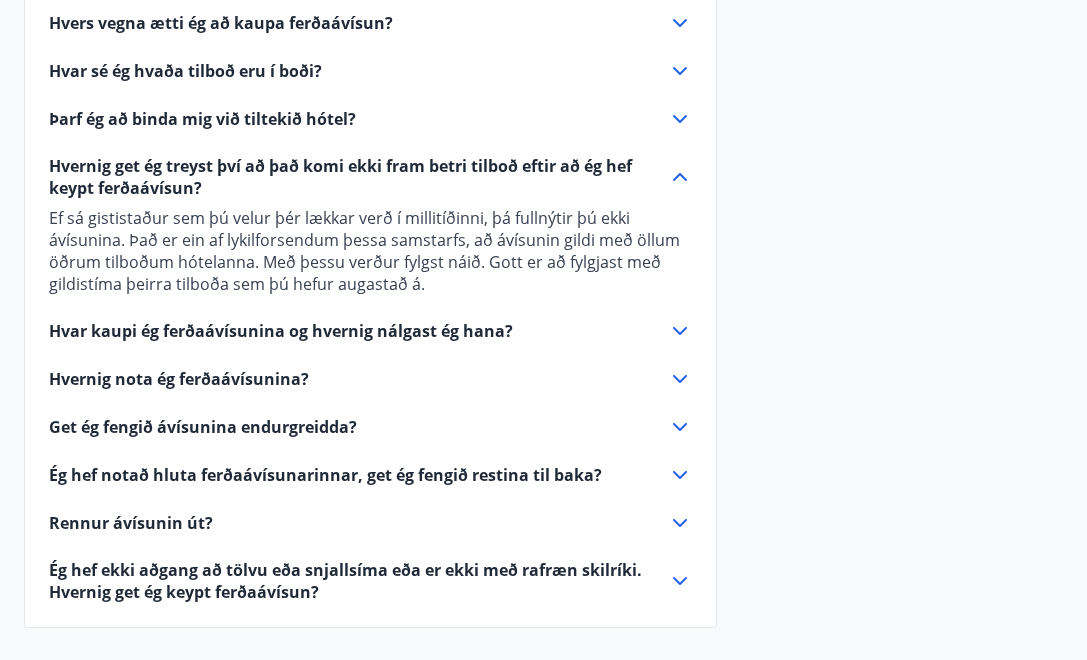 click 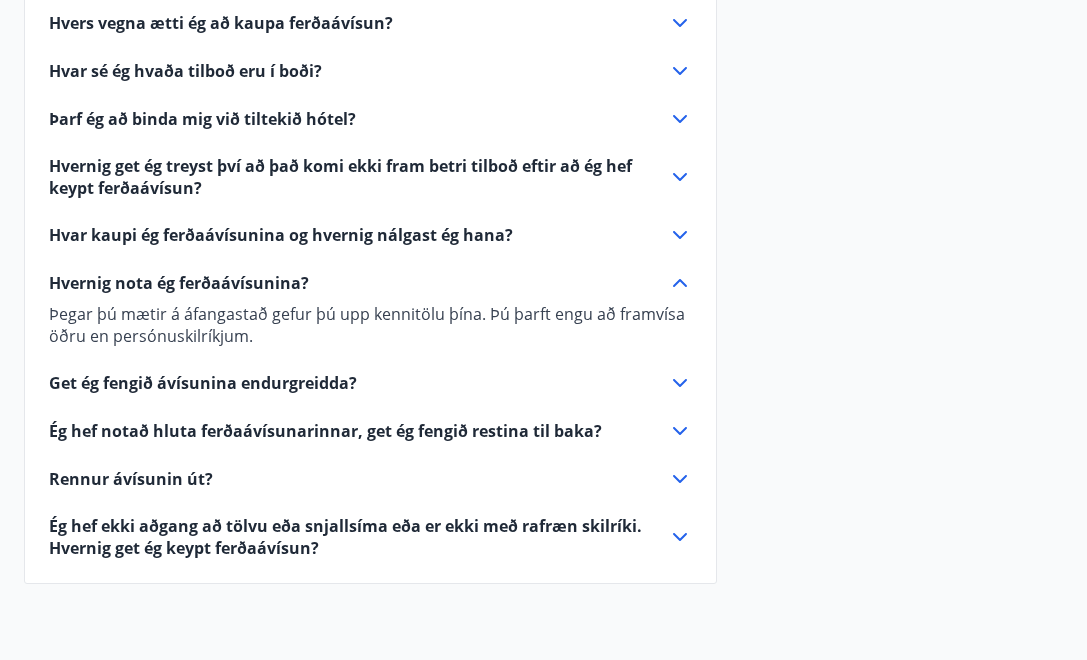 click 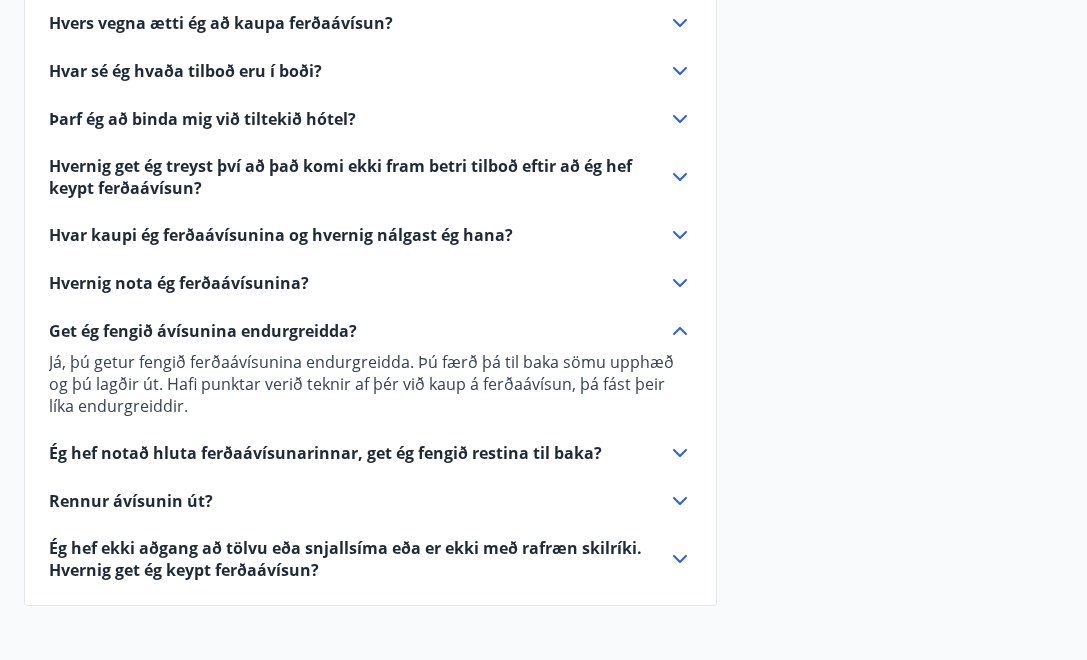 click 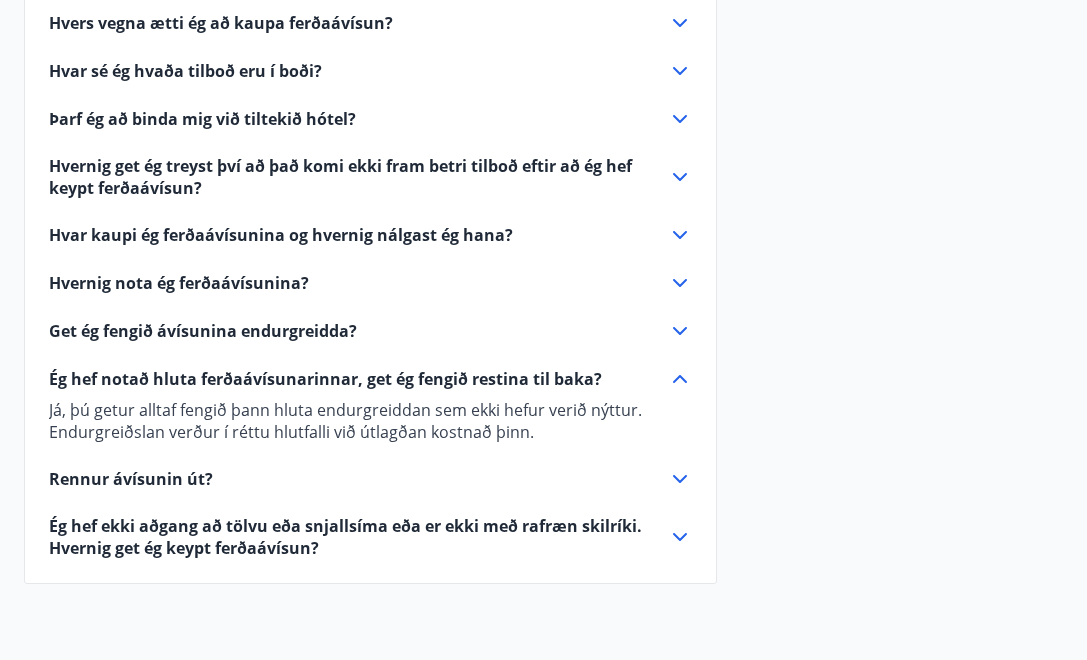 click 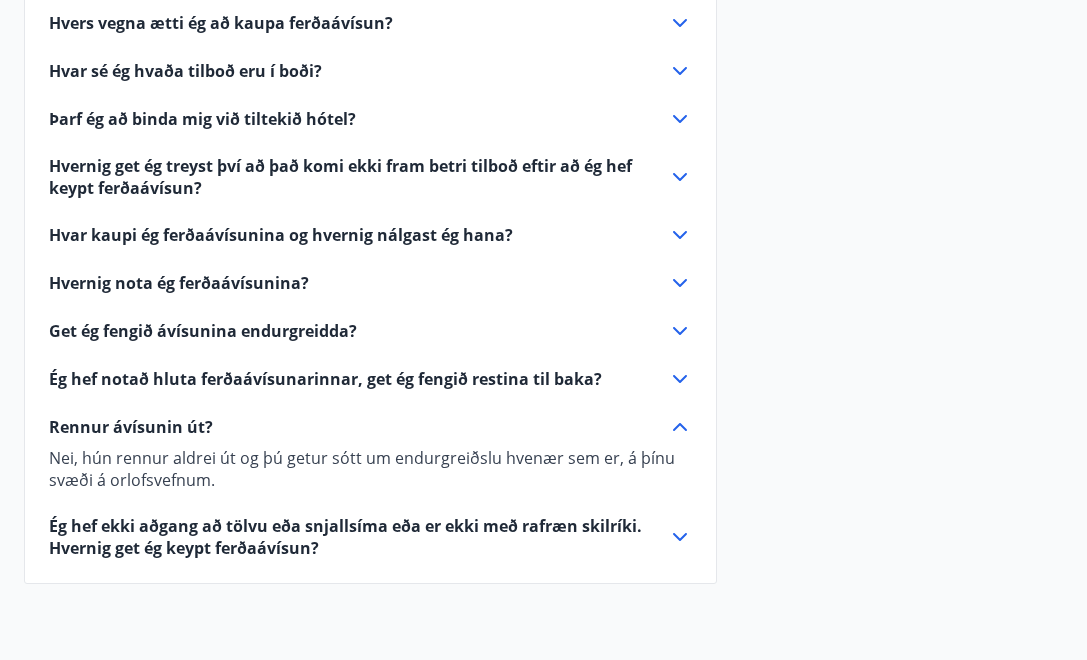 click 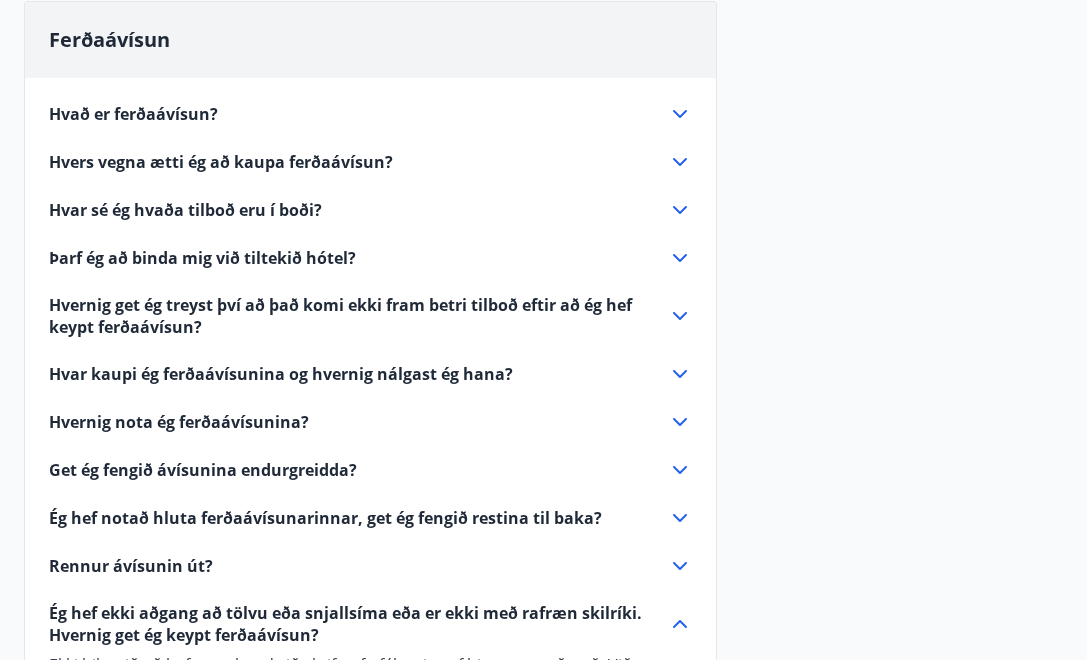 scroll, scrollTop: 0, scrollLeft: 0, axis: both 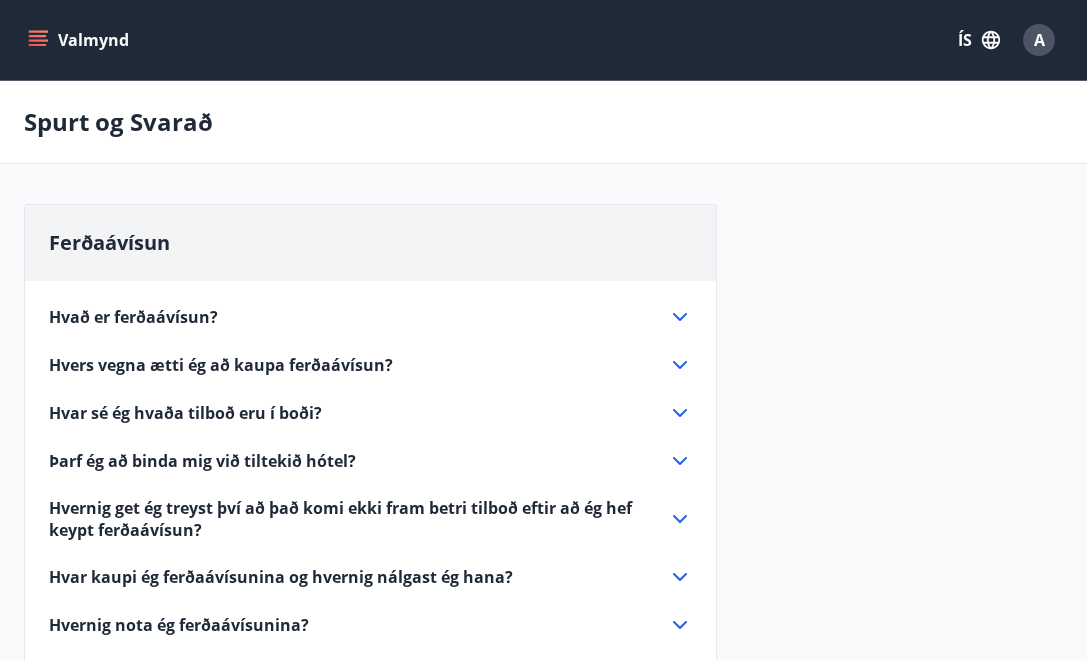 click 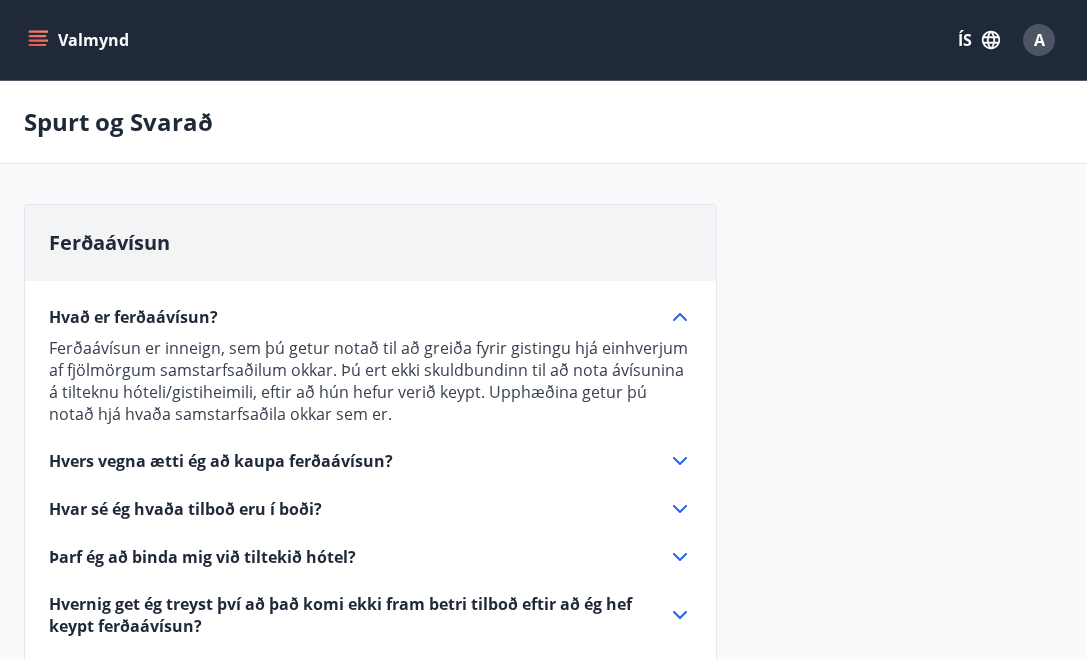 click 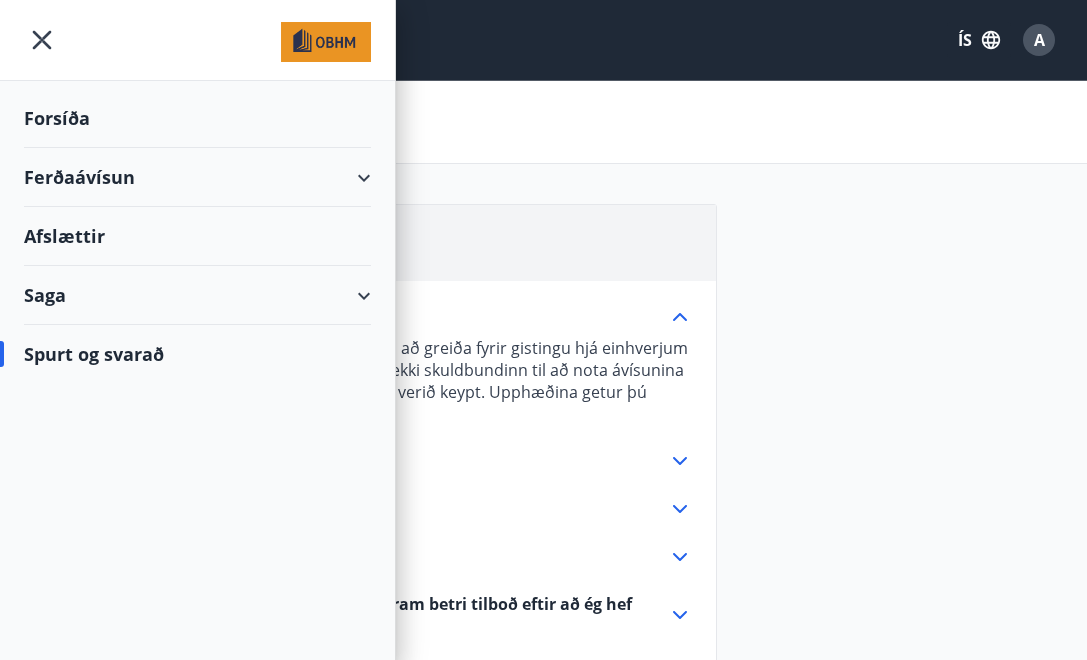 click on "Ferðaávísun" at bounding box center [197, 177] 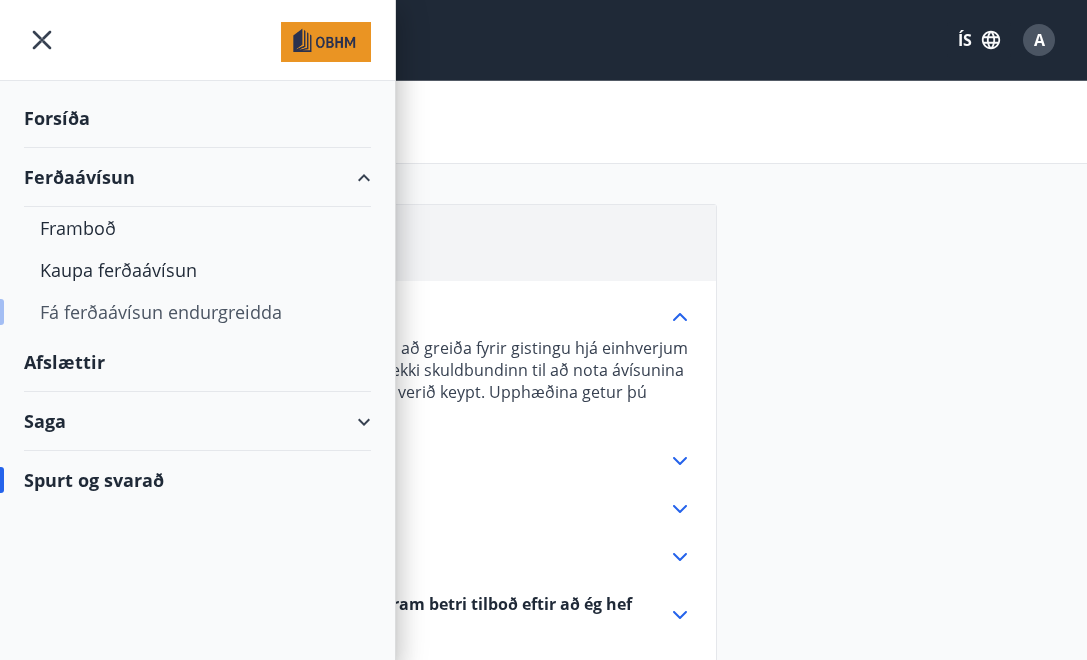 click on "Fá ferðaávísun endurgreidda" at bounding box center [197, 312] 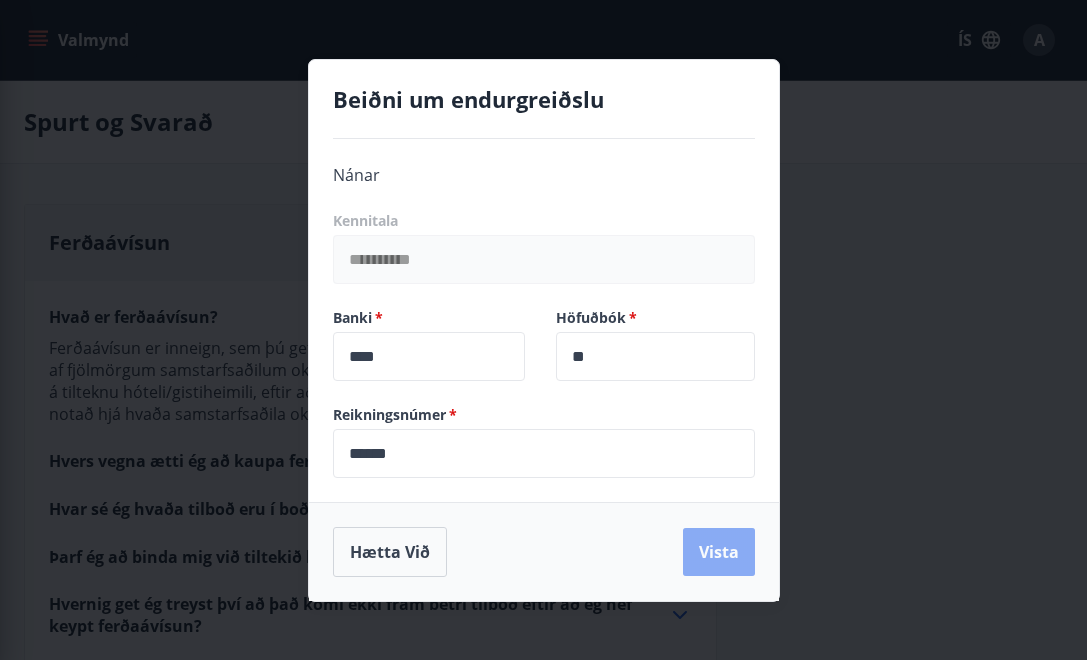 click on "Vista" at bounding box center (719, 552) 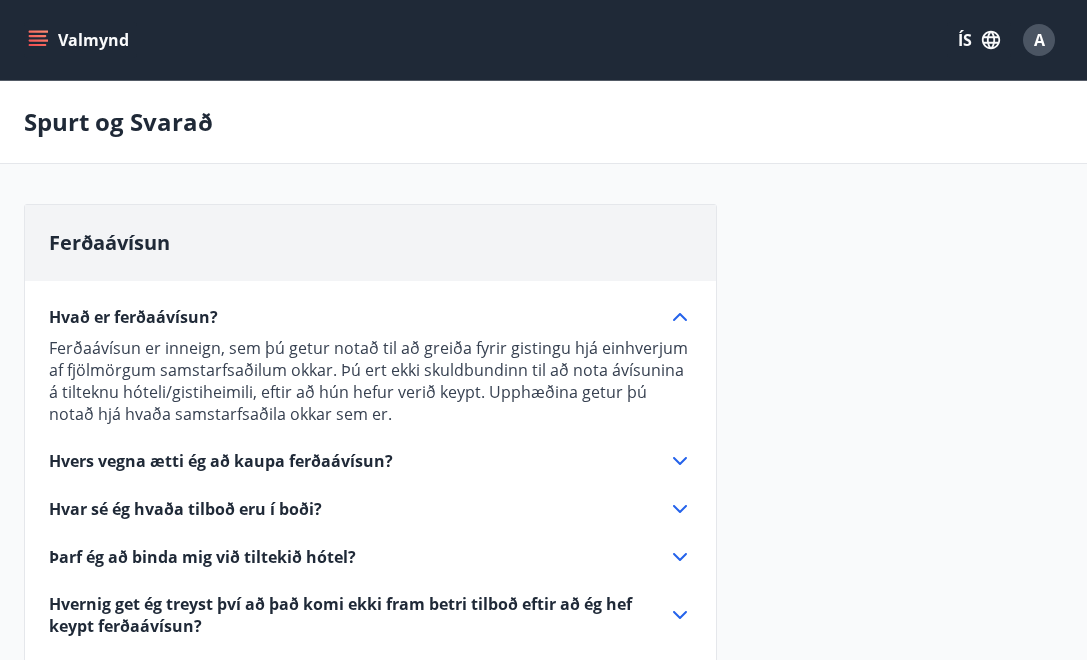 click 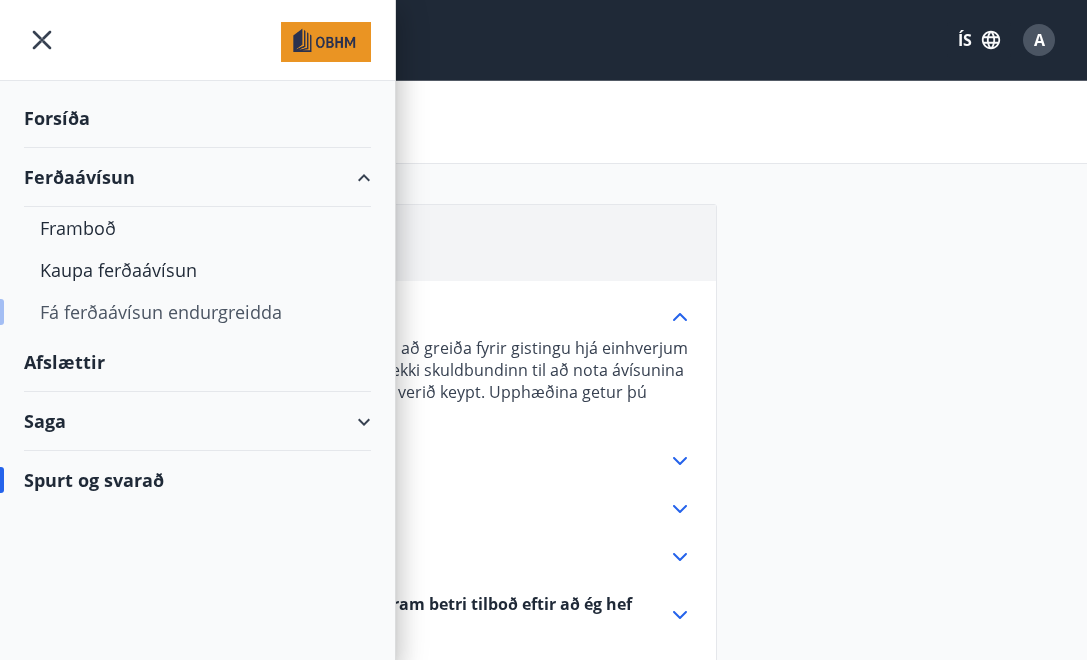 click on "Fá ferðaávísun endurgreidda" at bounding box center [197, 312] 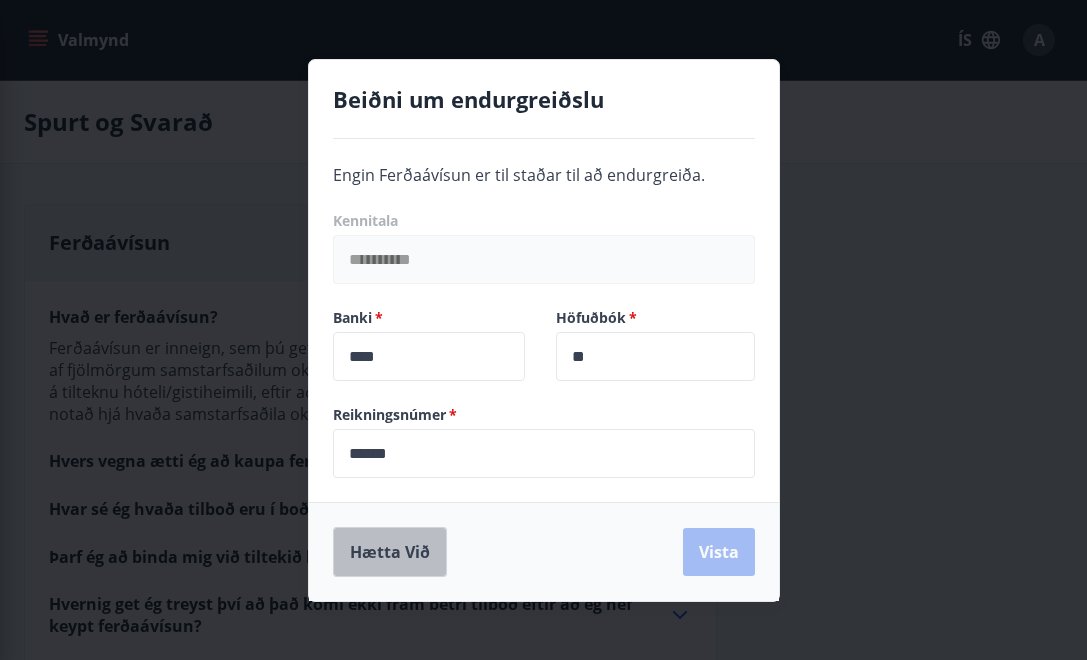 click on "Hætta við" at bounding box center [390, 552] 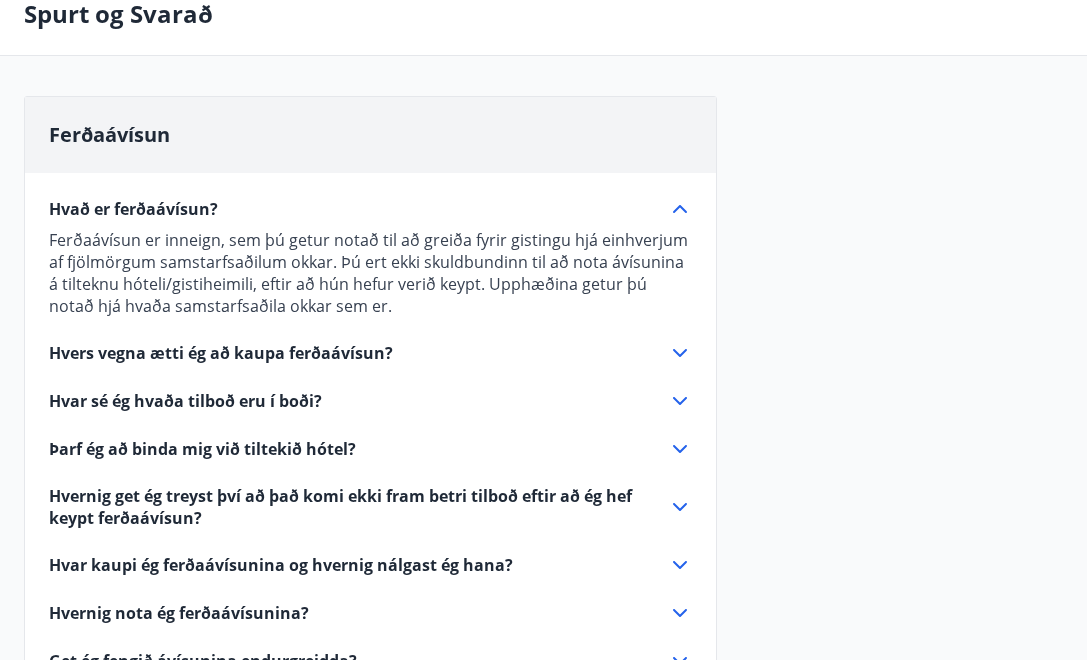 scroll, scrollTop: 0, scrollLeft: 0, axis: both 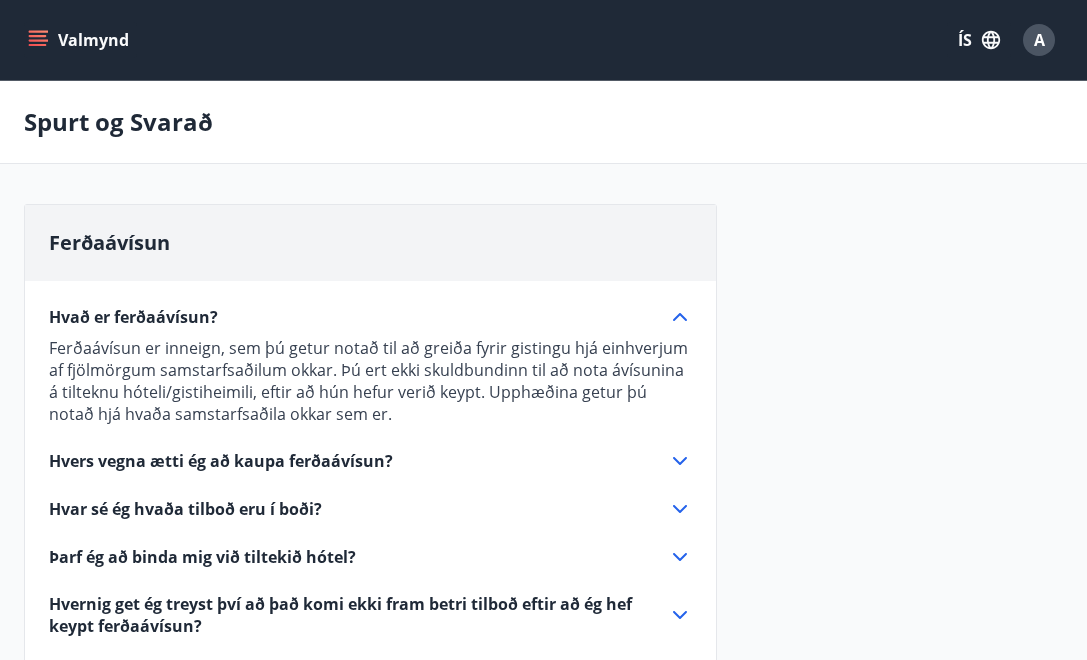 click 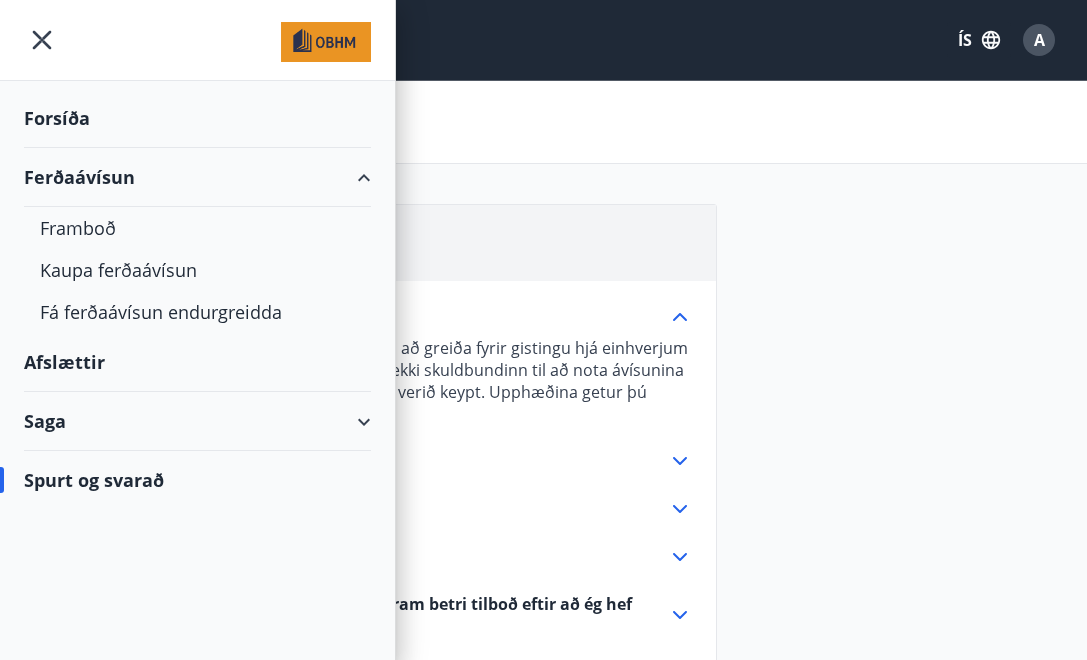 click on "Forsíða" at bounding box center [197, 118] 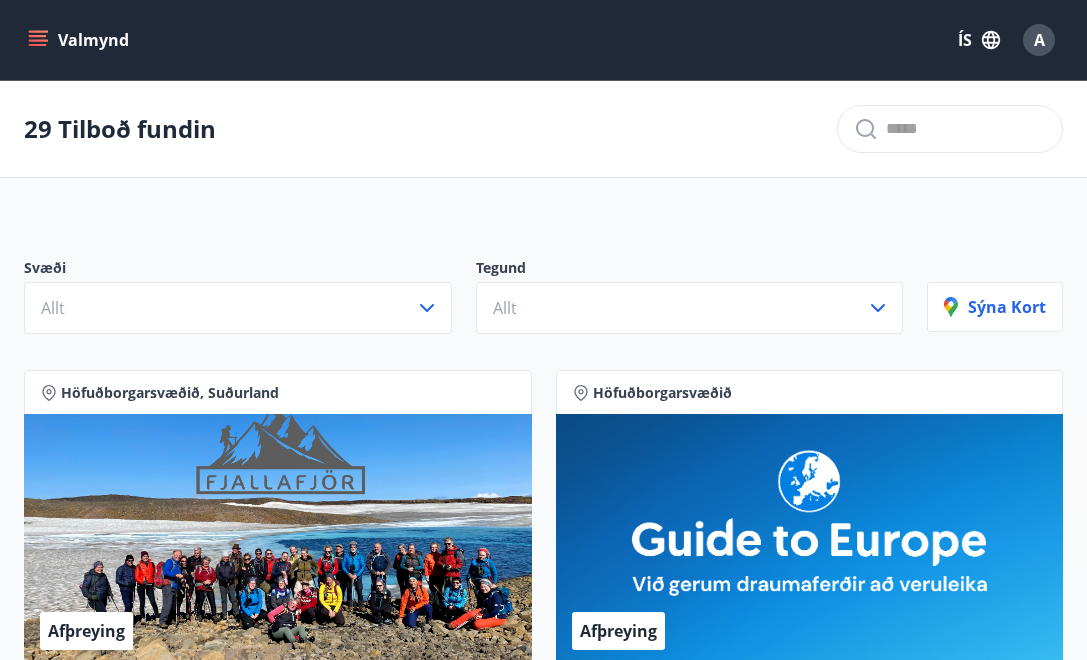 click 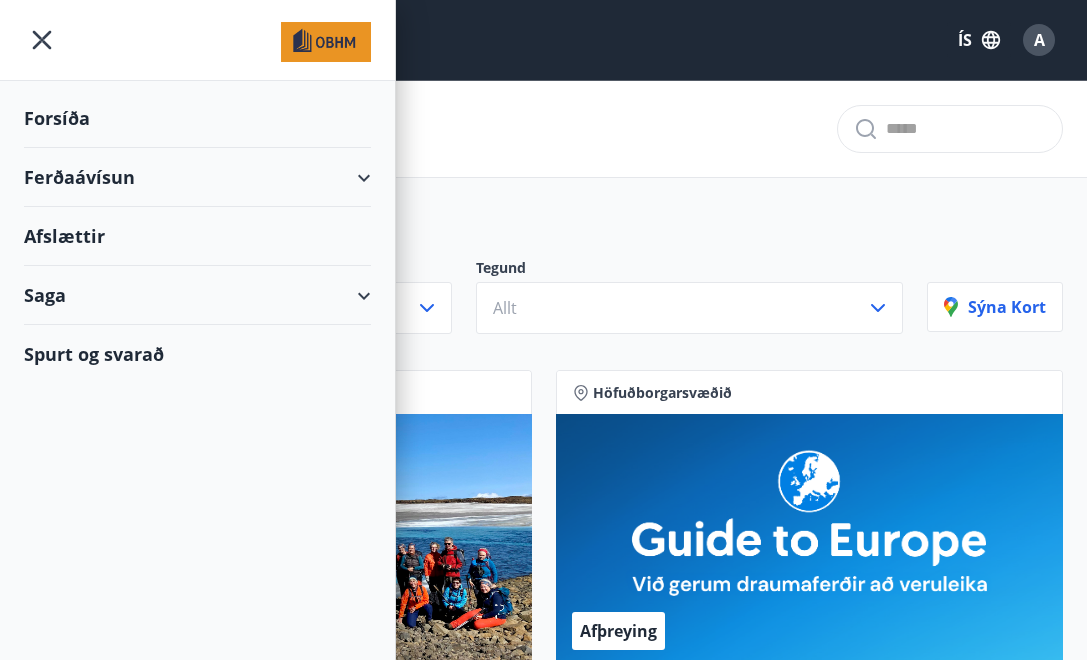 click on "Saga" at bounding box center (197, 295) 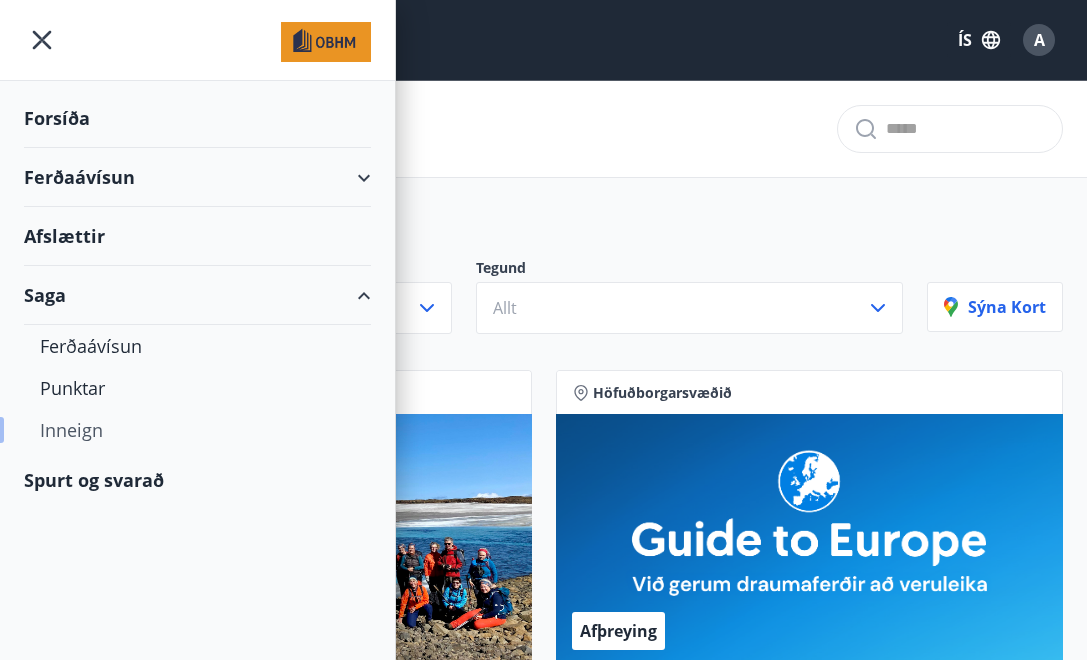 click on "Inneign" at bounding box center (197, 430) 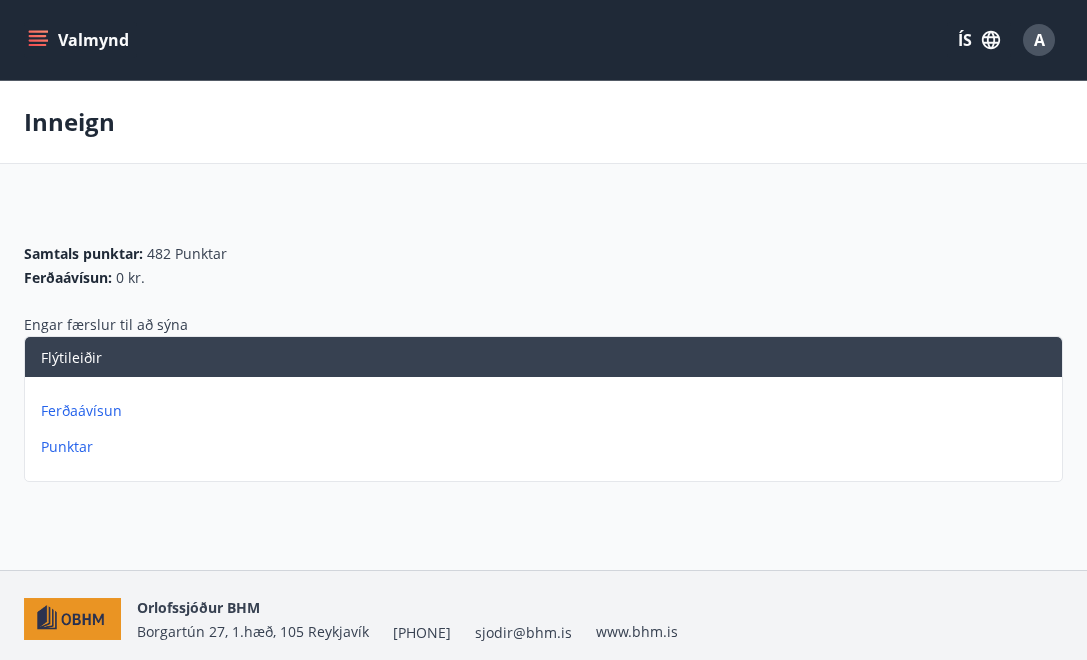 click on "Ferðaávísun" at bounding box center (547, 411) 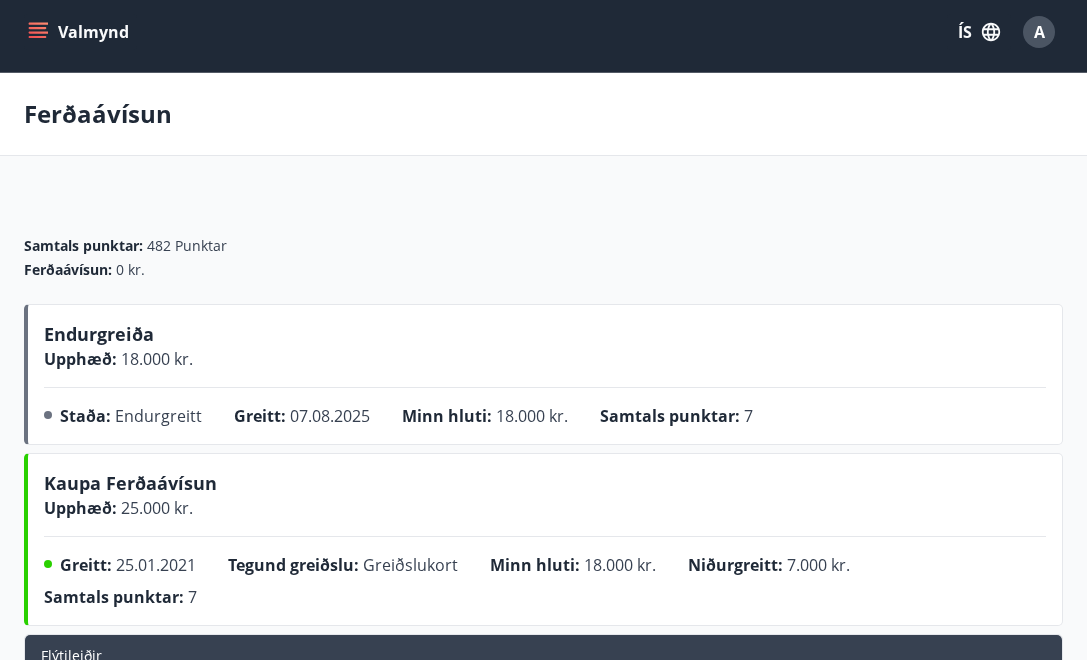 scroll, scrollTop: 12, scrollLeft: 0, axis: vertical 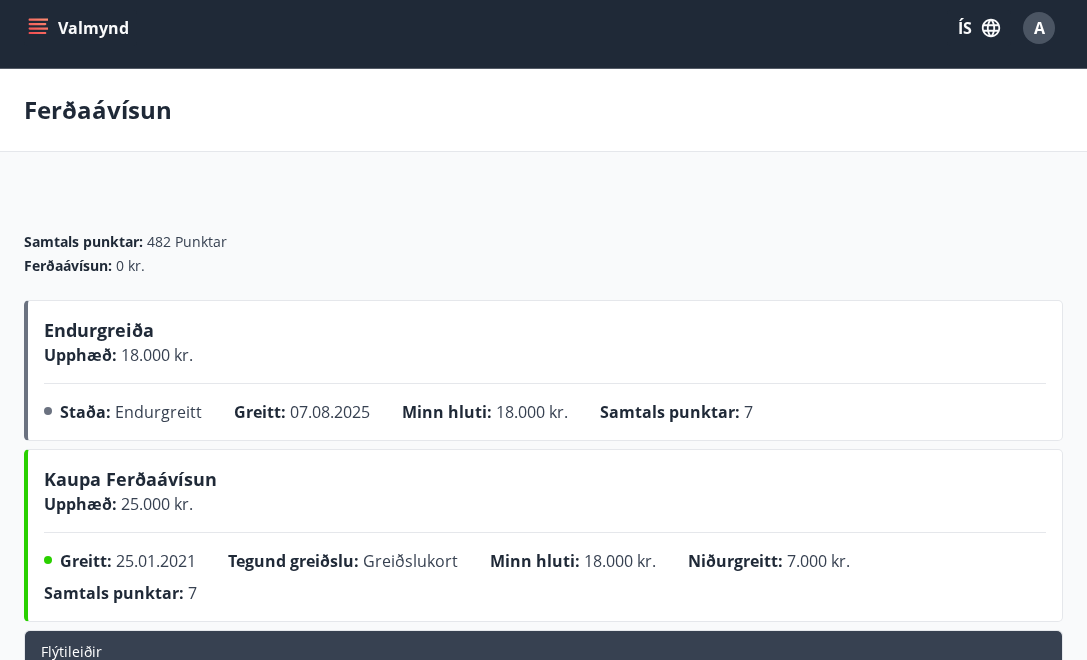 click on "A" at bounding box center [1039, 28] 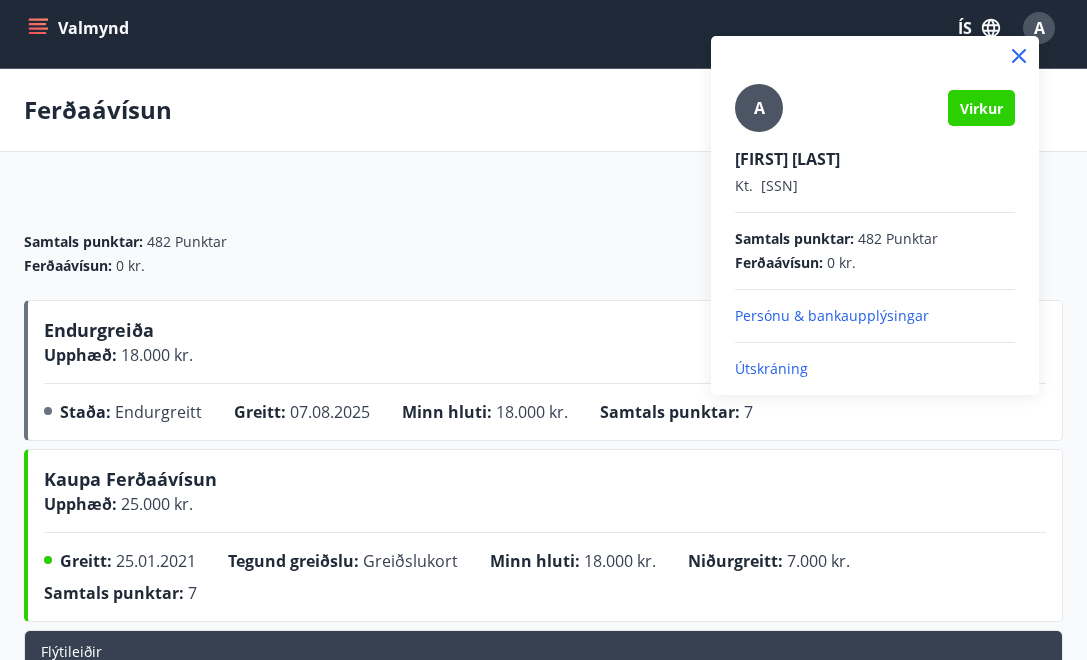 click on "Útskráning" at bounding box center [875, 369] 